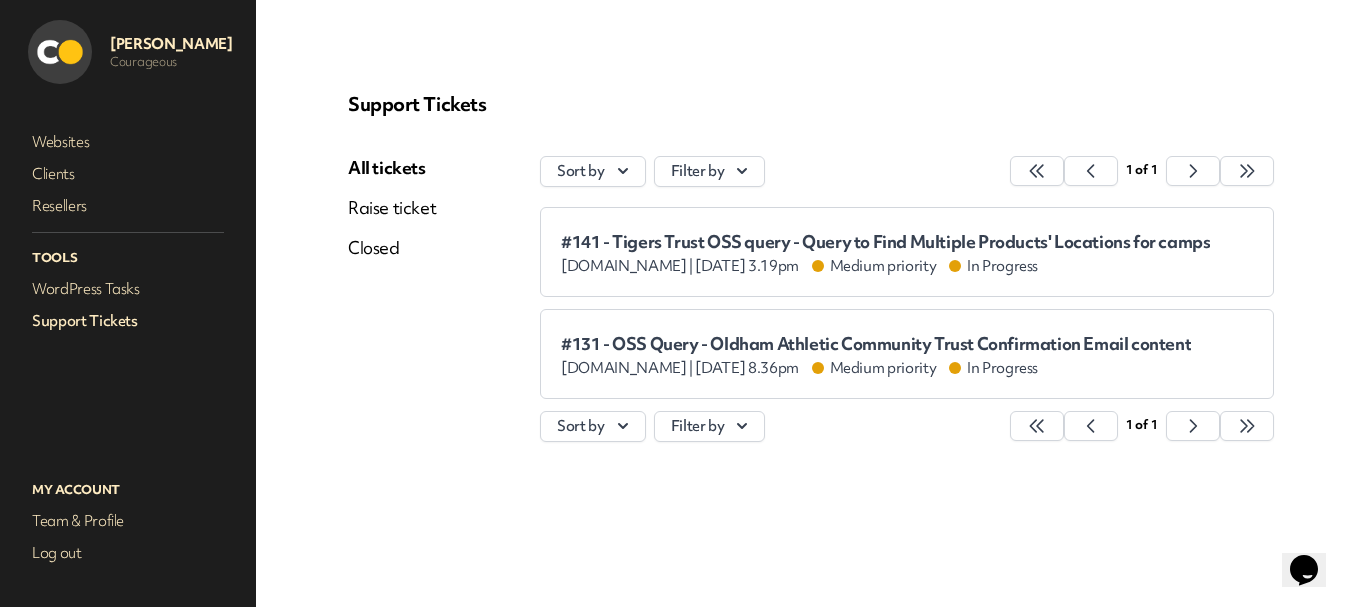 scroll, scrollTop: 0, scrollLeft: 0, axis: both 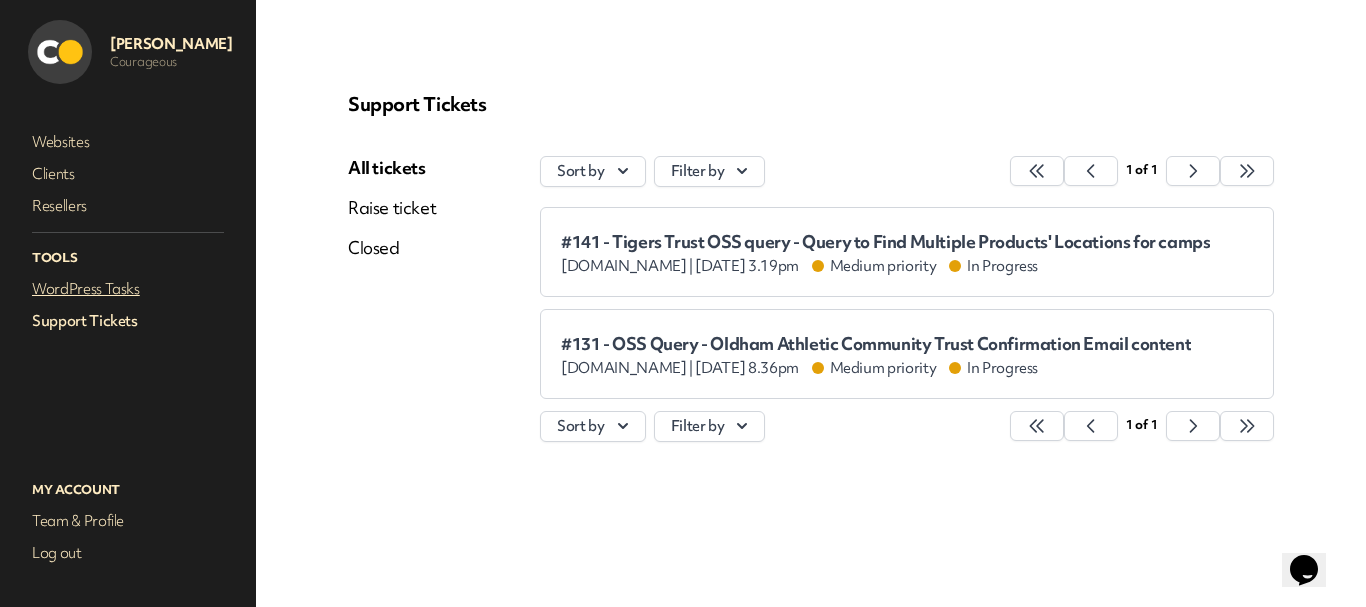 click on "WordPress Tasks" at bounding box center [128, 289] 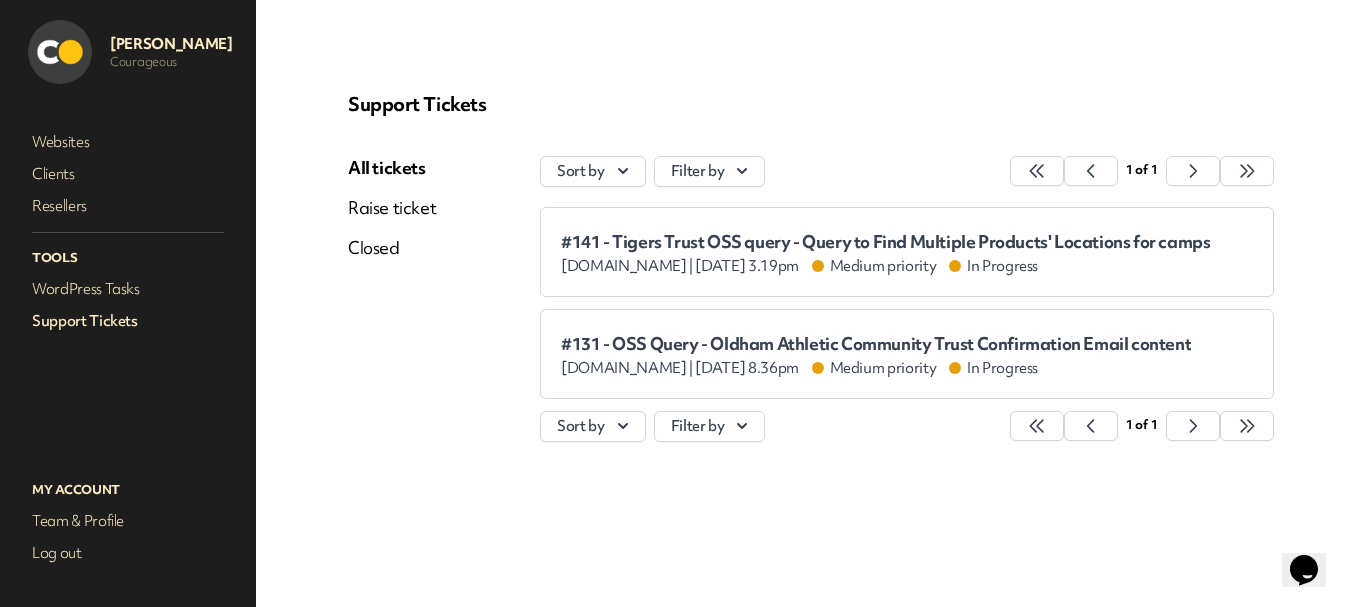 click on "Support Tickets" at bounding box center [128, 321] 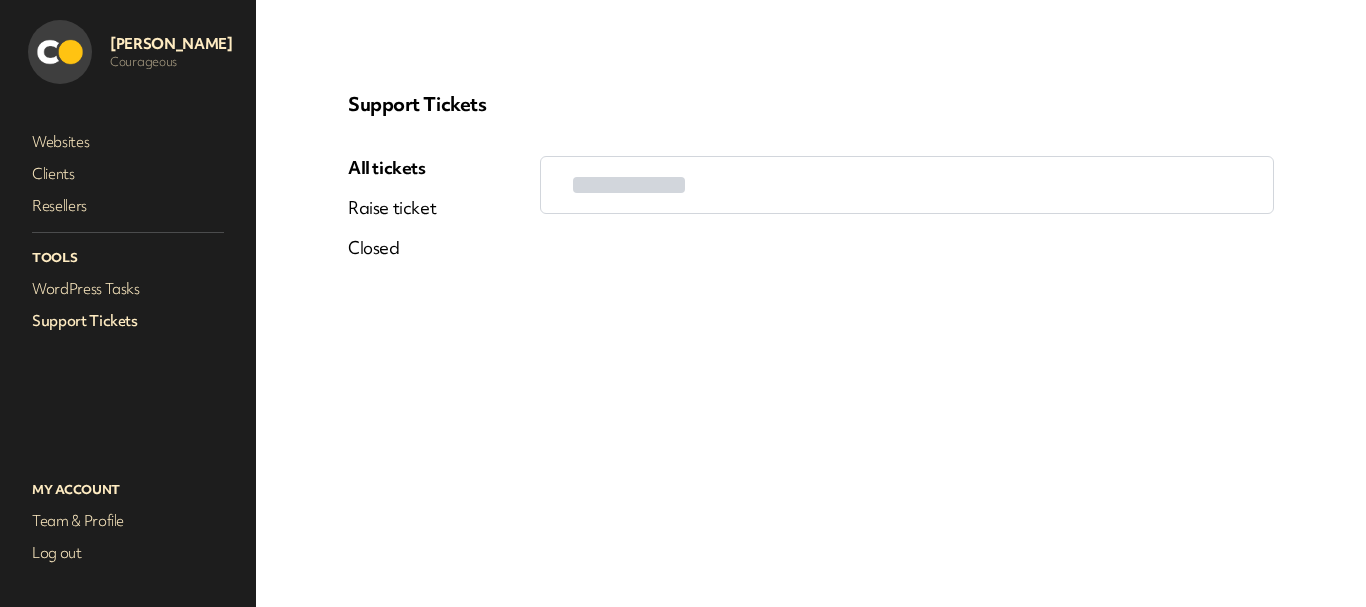 scroll, scrollTop: 0, scrollLeft: 0, axis: both 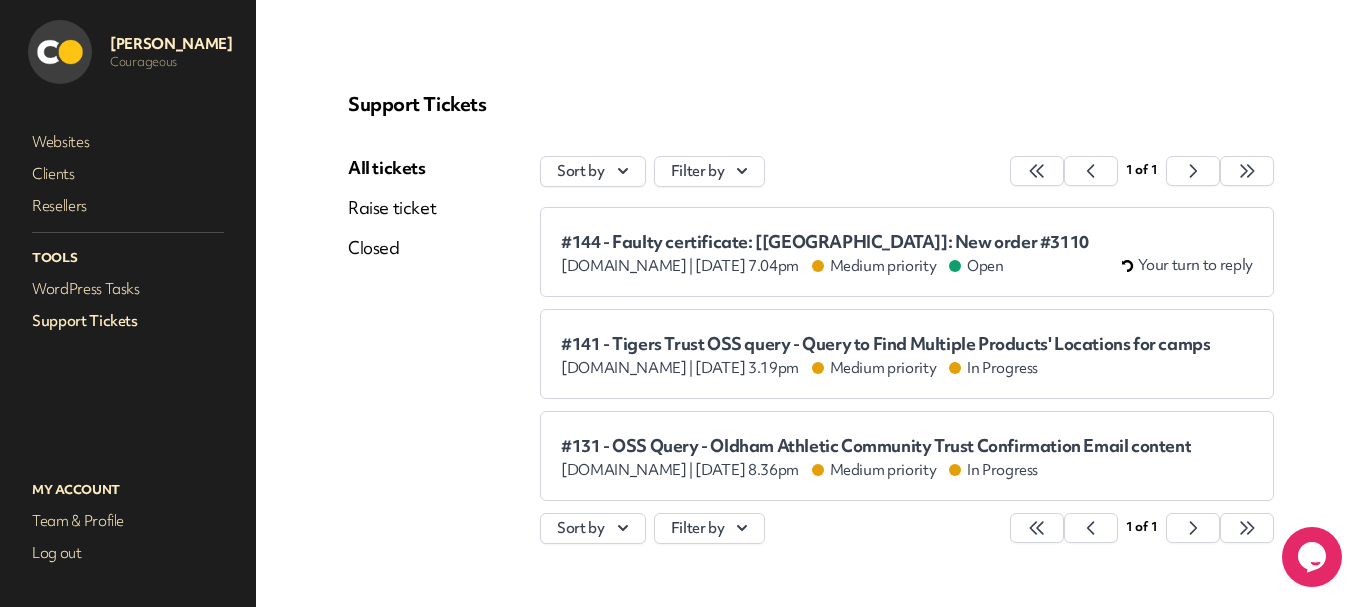 click on "#144 - Faulty certificate: [[GEOGRAPHIC_DATA]]: New order #3110   [DOMAIN_NAME] |
[DATE] 7.04pm
Medium priority
Open
Your turn to reply" at bounding box center [907, 252] 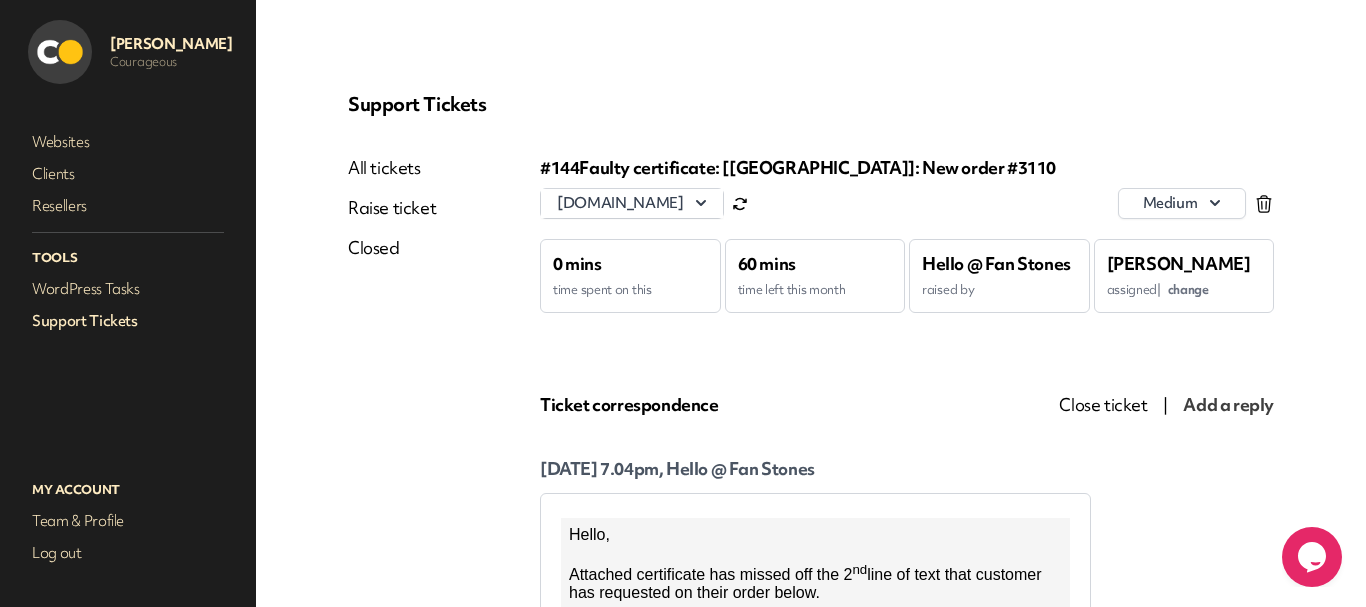 scroll, scrollTop: 0, scrollLeft: 0, axis: both 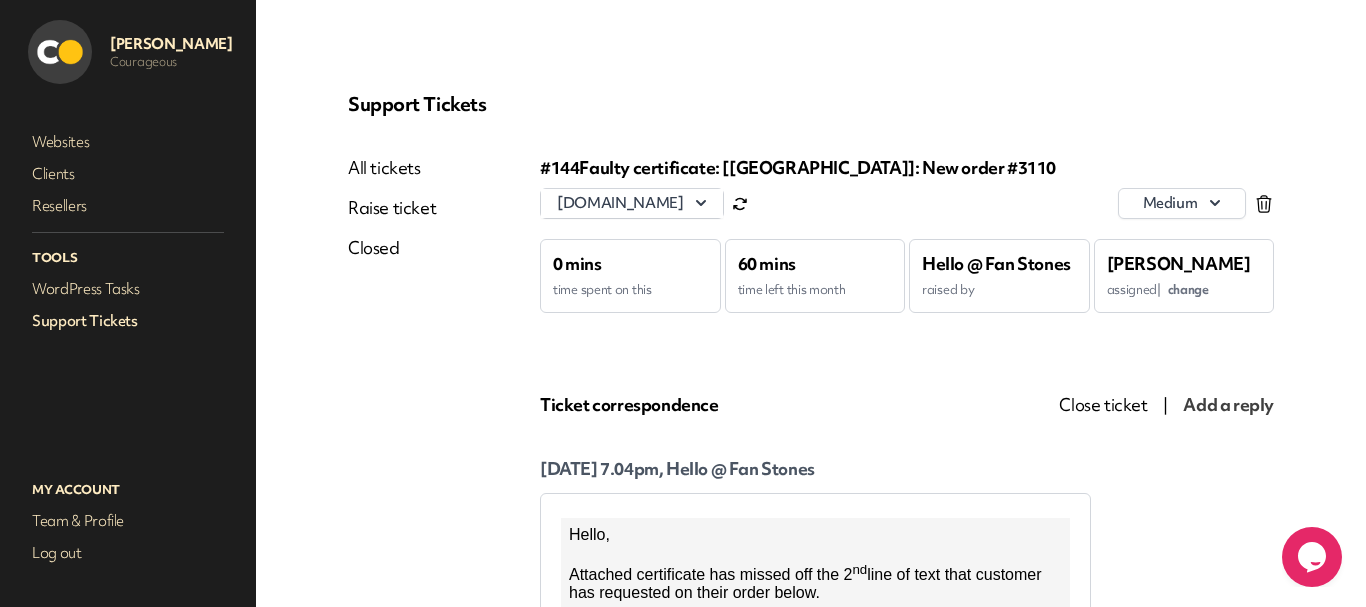 click on "change" at bounding box center [1188, 289] 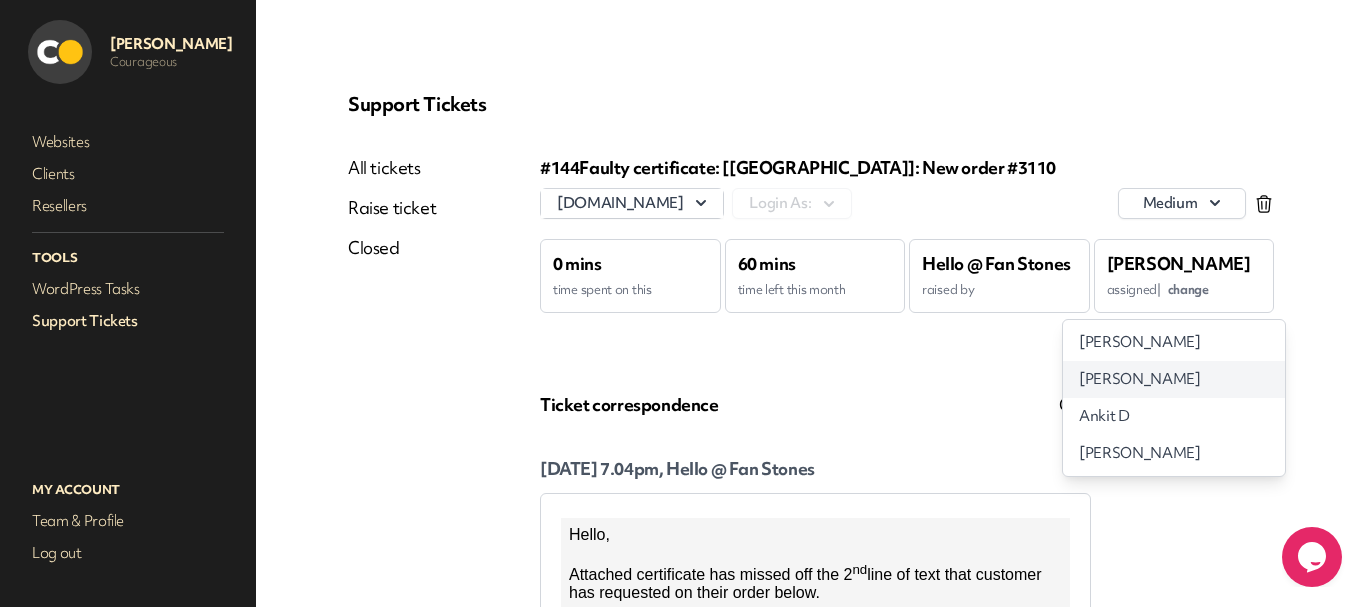 click on "[PERSON_NAME]" at bounding box center (1139, 379) 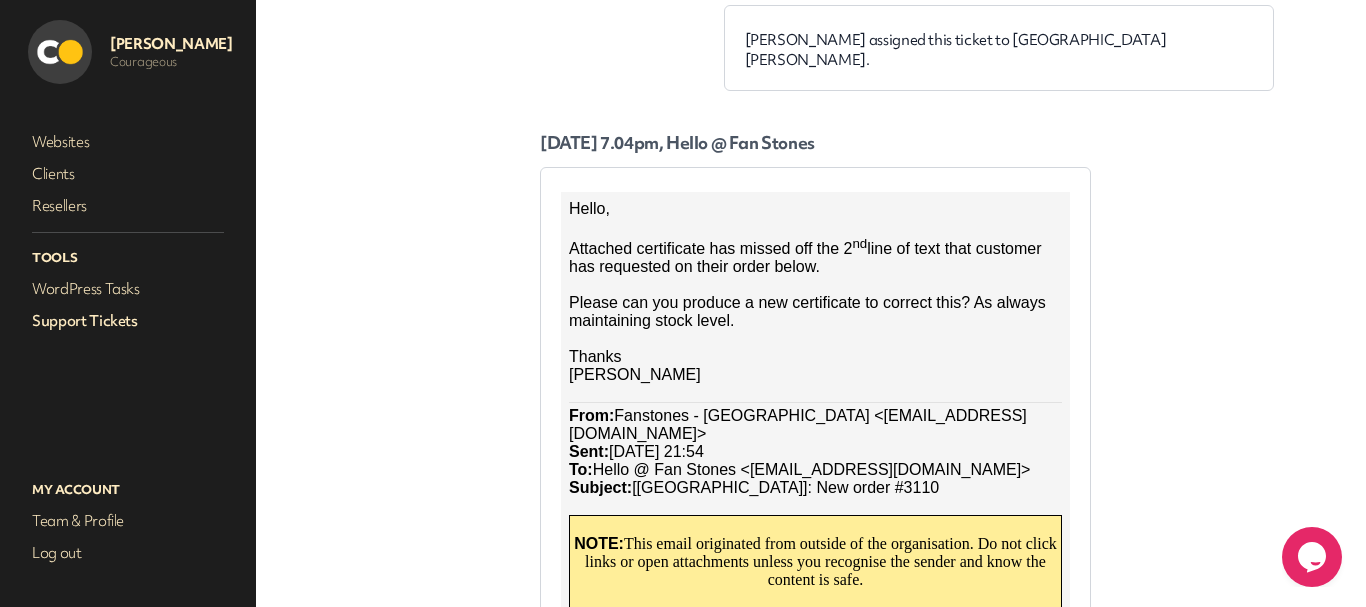 scroll, scrollTop: 500, scrollLeft: 0, axis: vertical 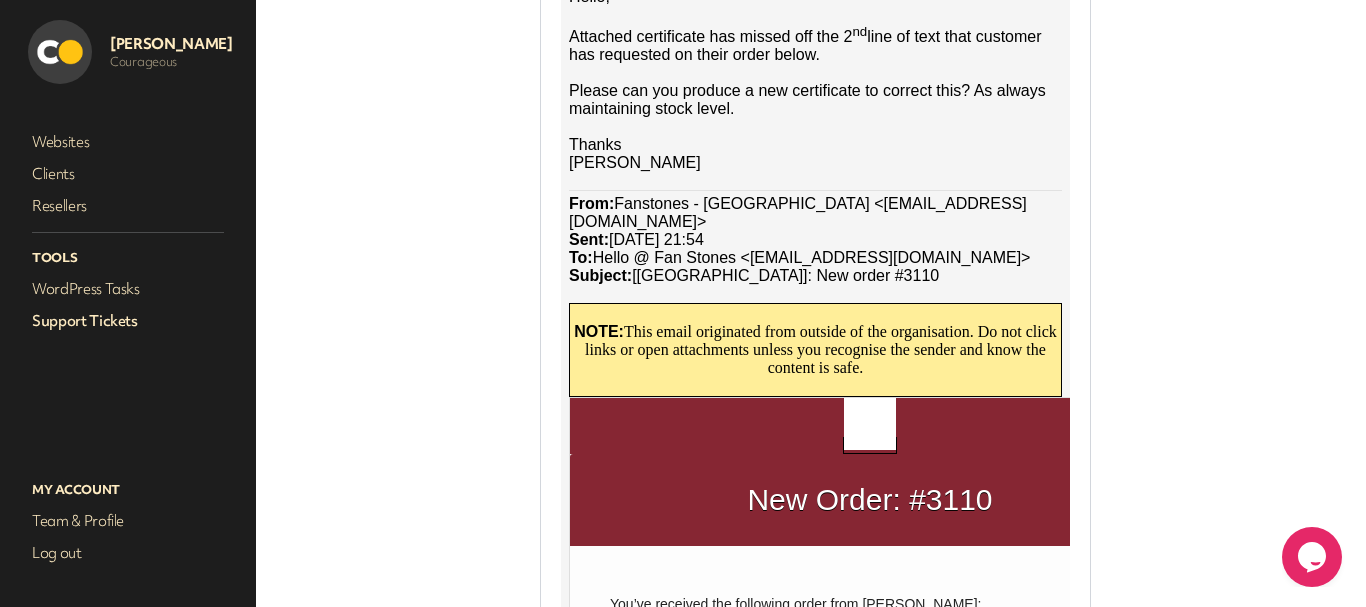 click on "Support Tickets" at bounding box center (128, 321) 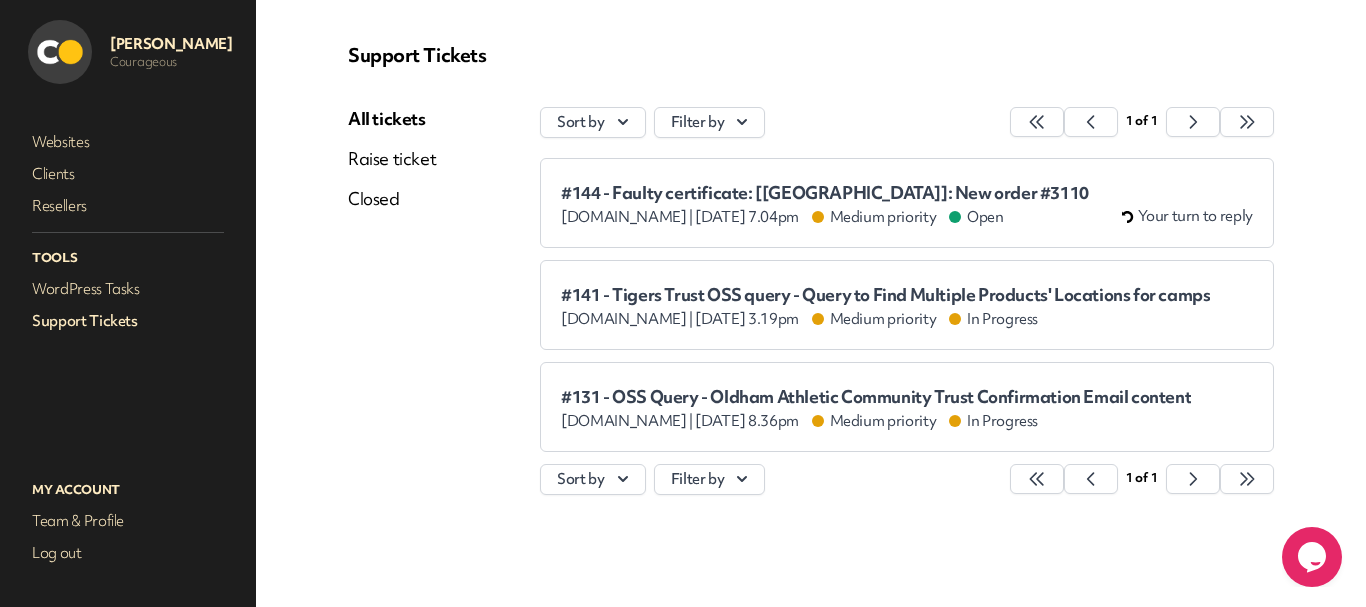 scroll, scrollTop: 49, scrollLeft: 0, axis: vertical 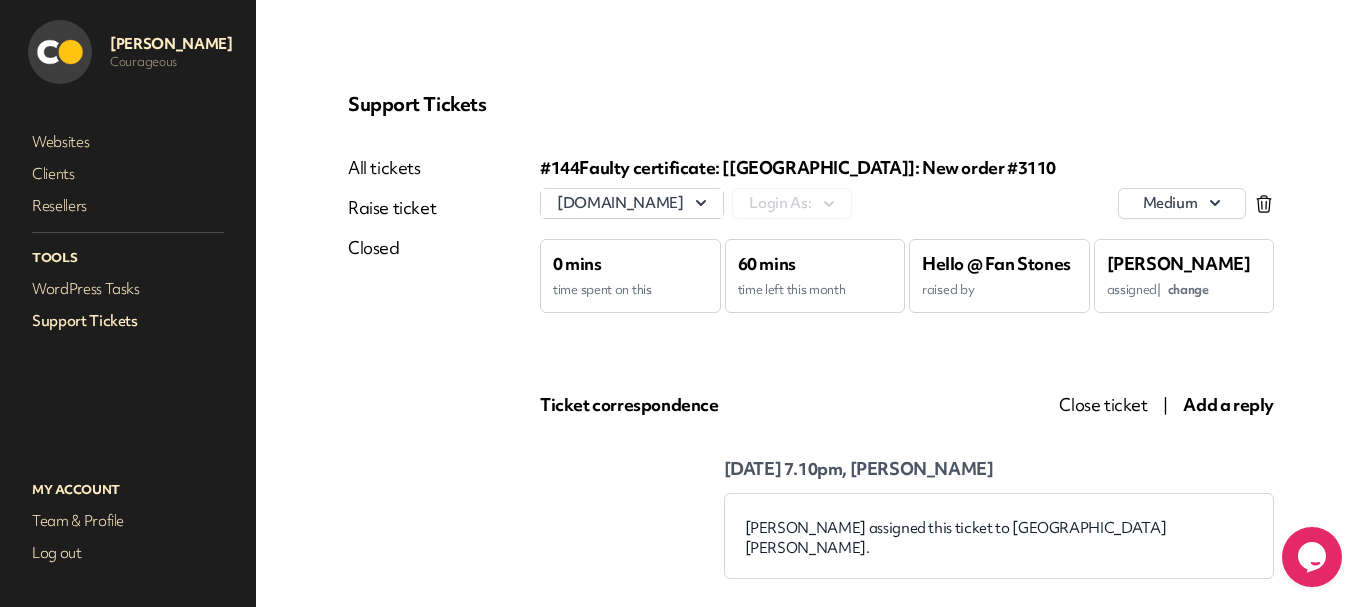click on "Add a reply" at bounding box center [1228, 404] 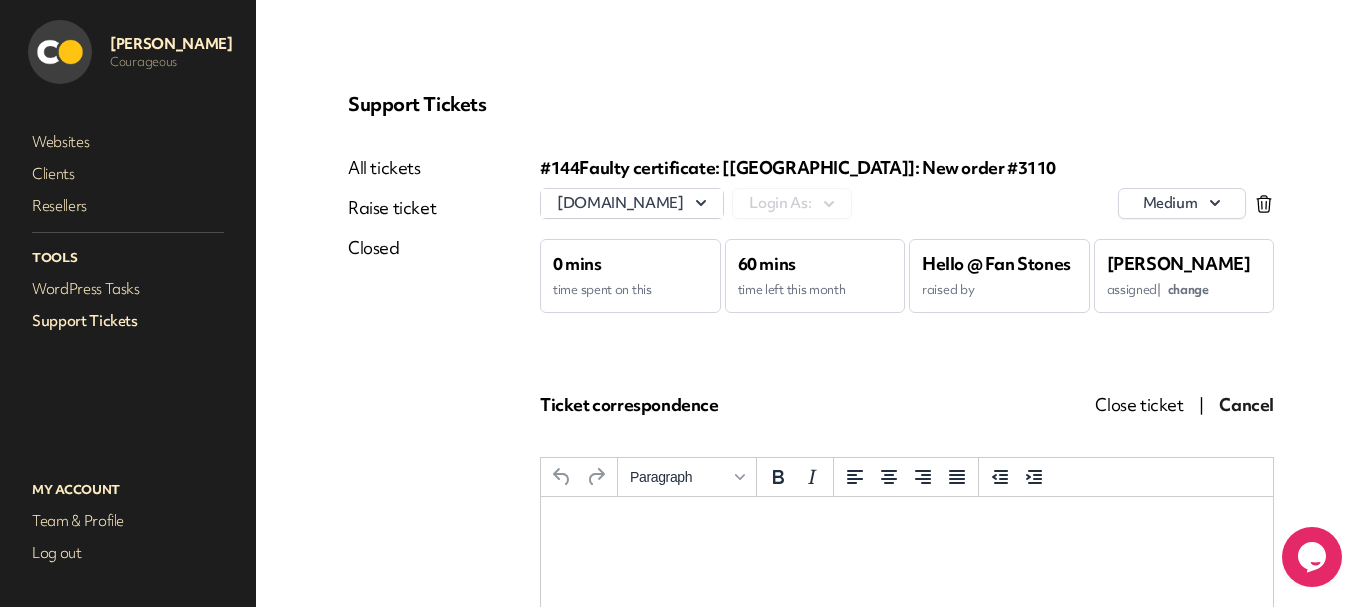 scroll, scrollTop: 0, scrollLeft: 0, axis: both 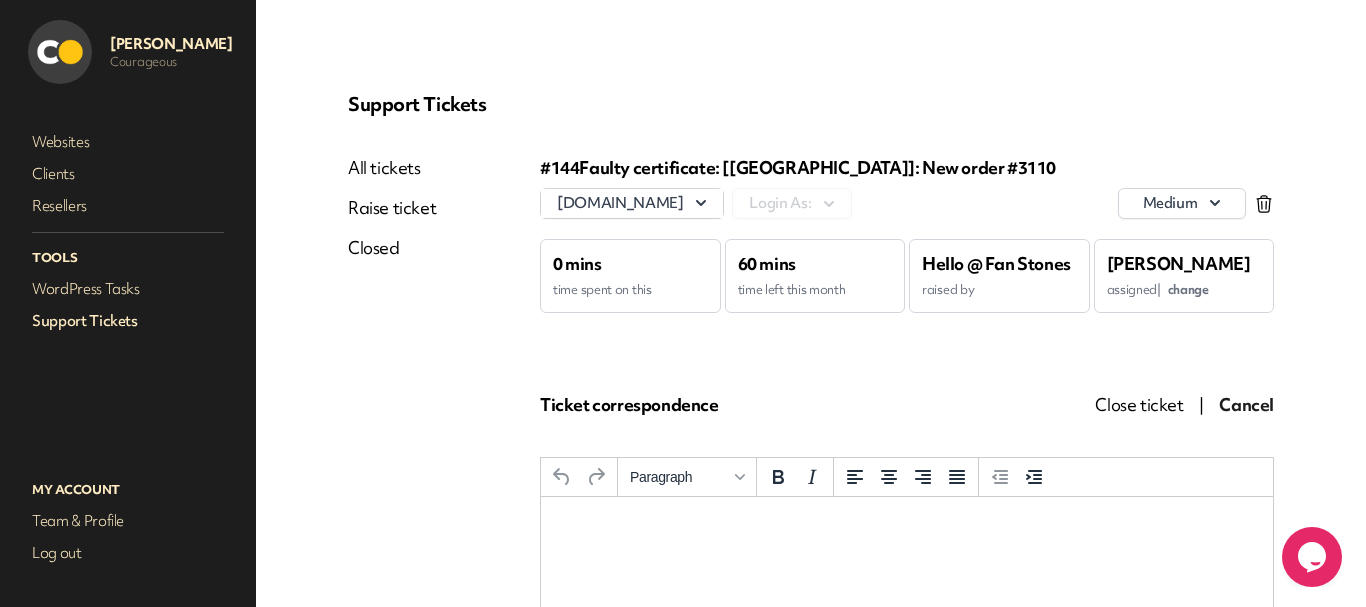 click at bounding box center [907, 524] 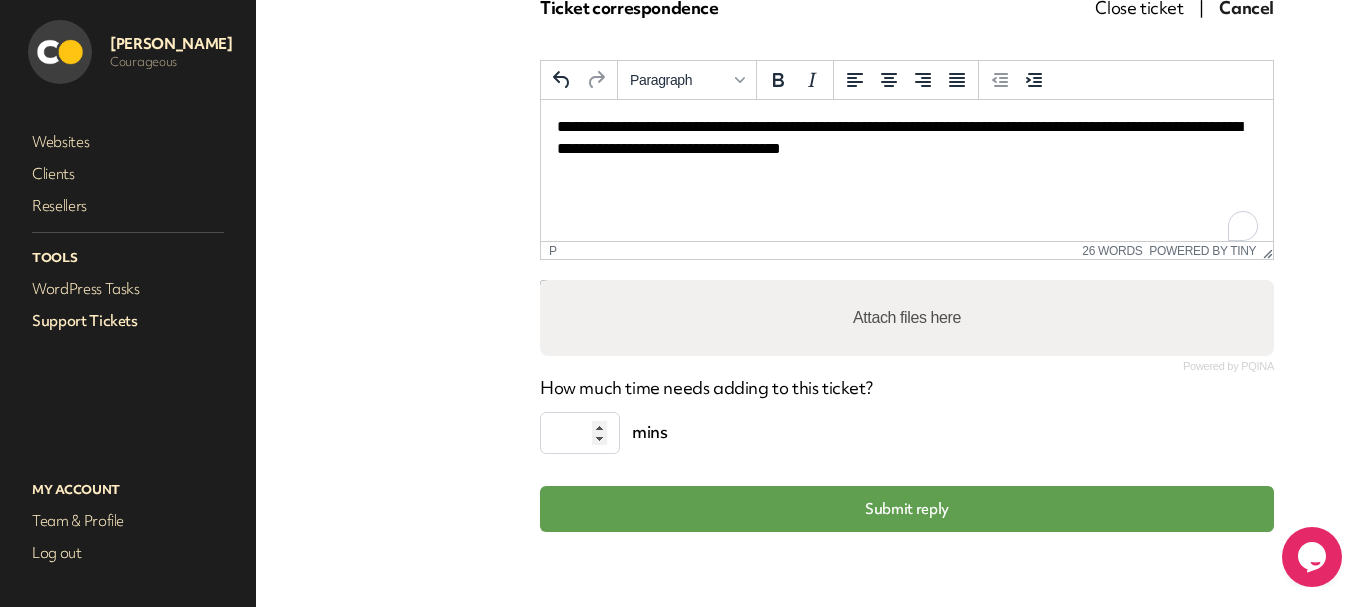 scroll, scrollTop: 400, scrollLeft: 0, axis: vertical 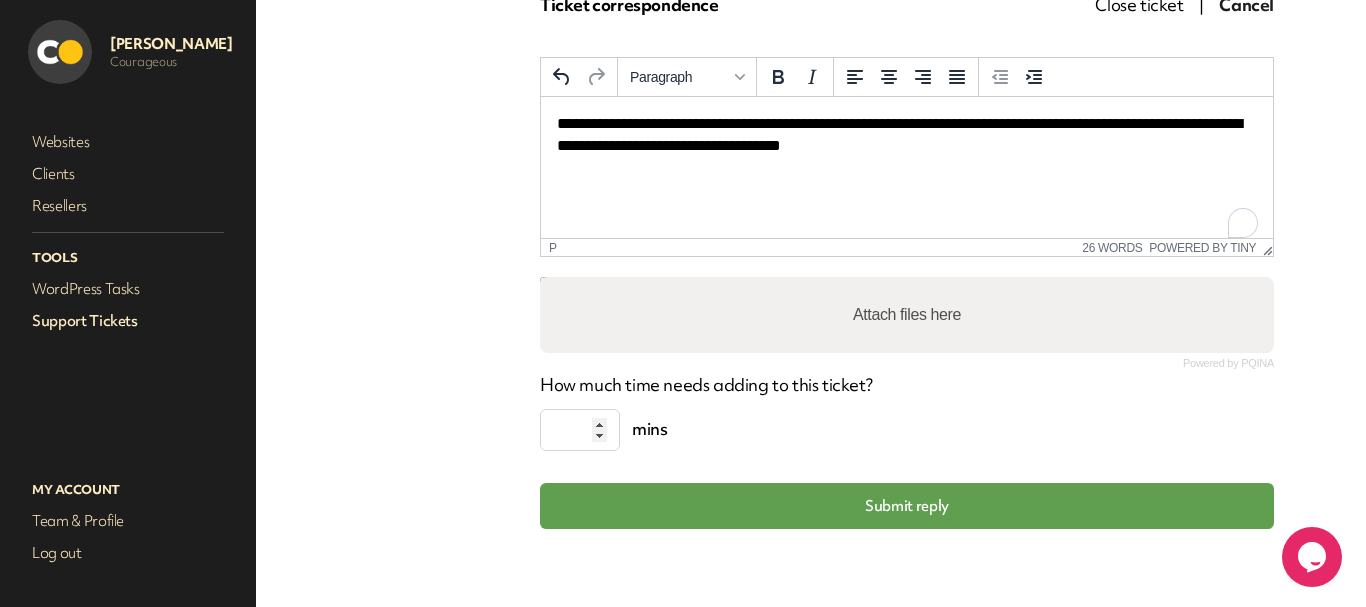 click on "Attach files here" at bounding box center [907, 315] 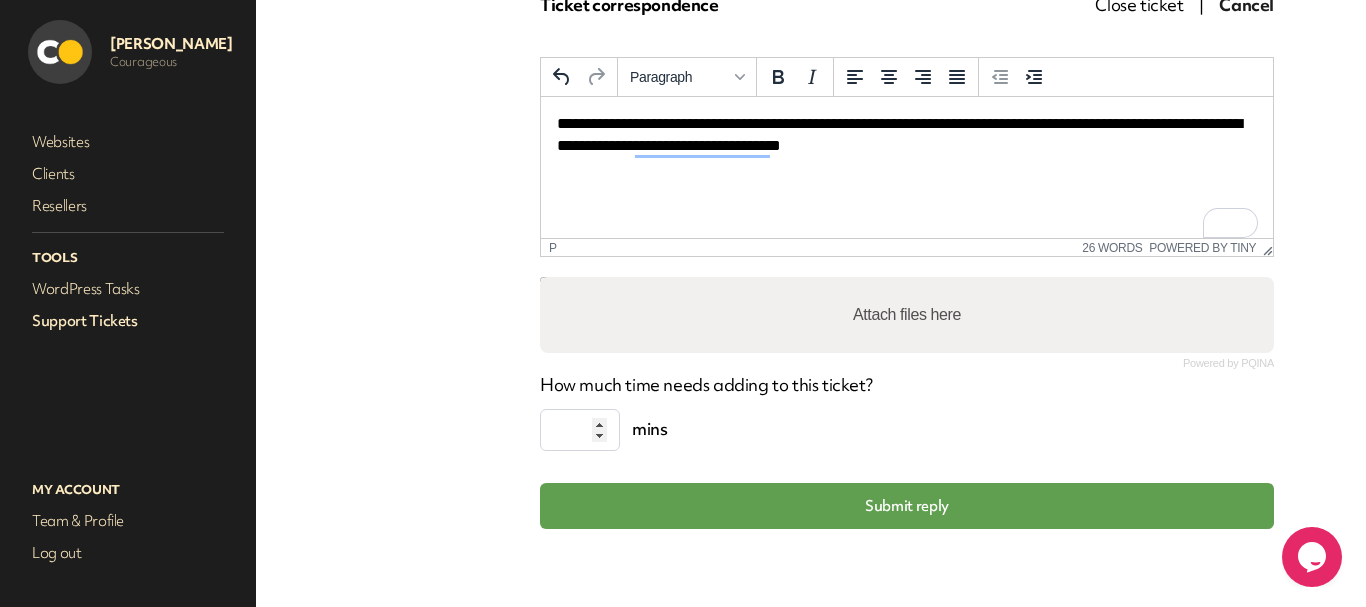 type on "**********" 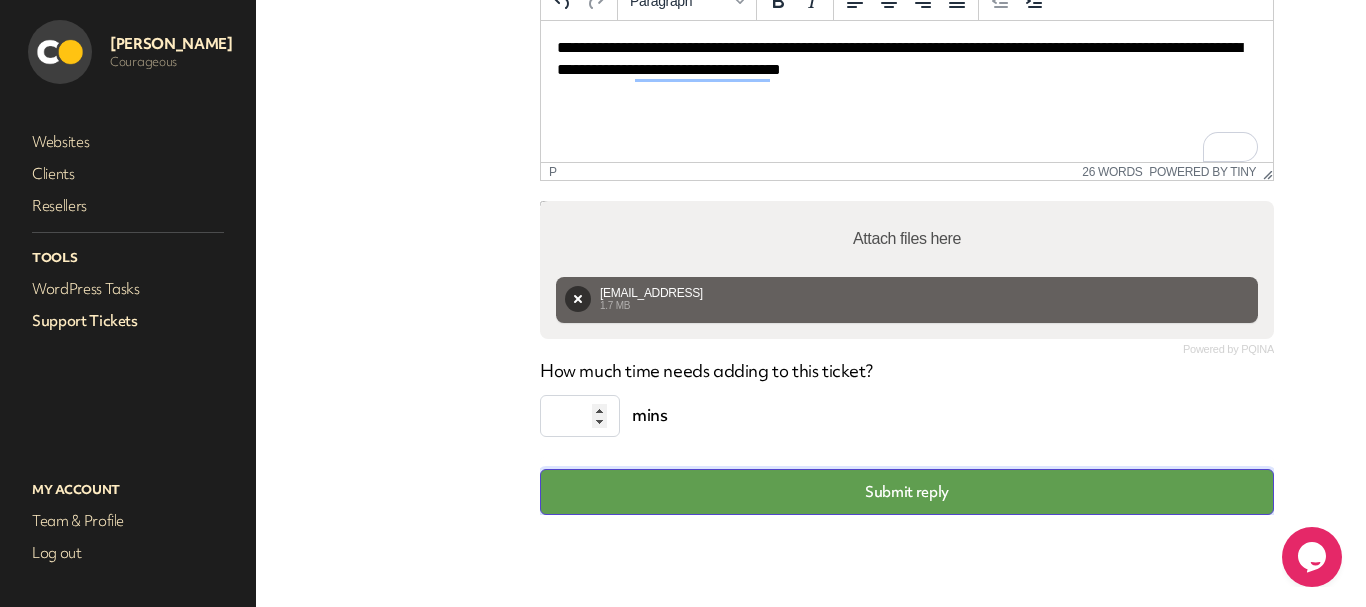click on "Submit reply" at bounding box center [907, 492] 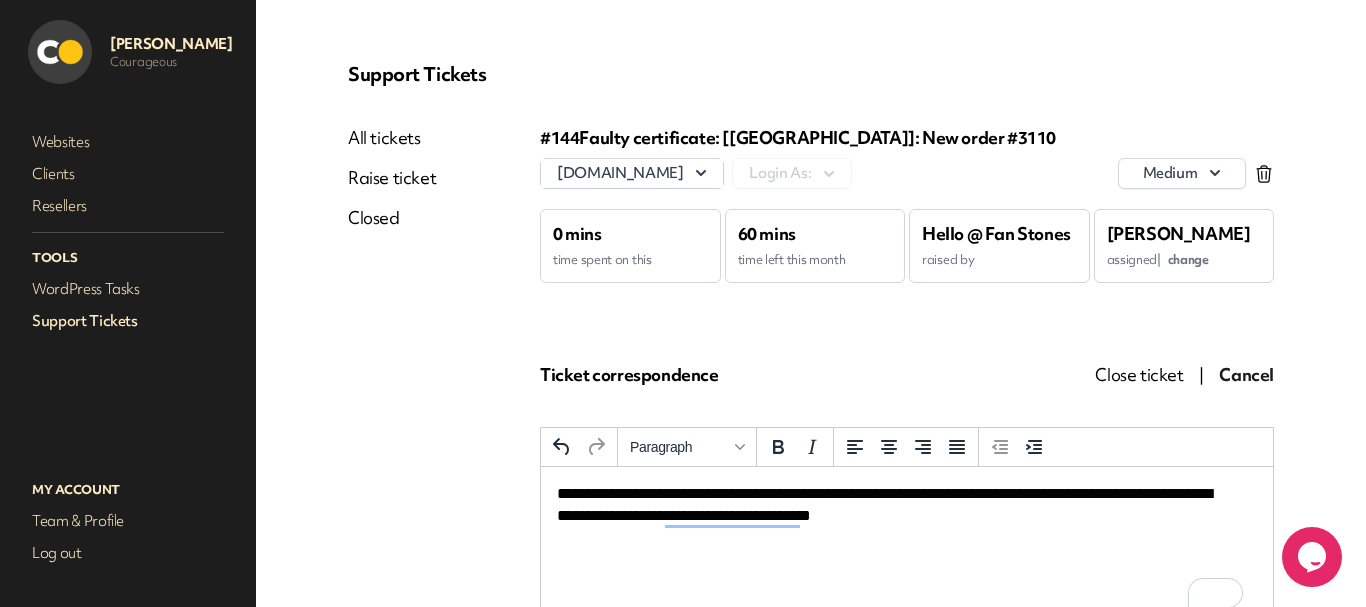 scroll, scrollTop: 0, scrollLeft: 0, axis: both 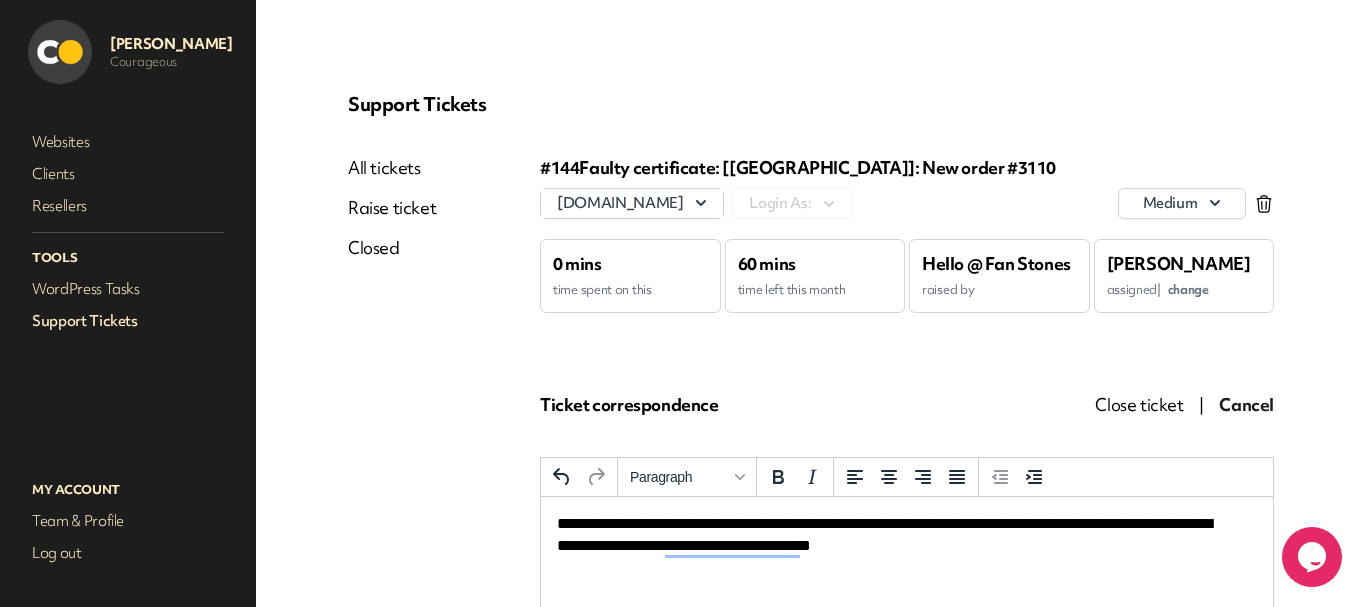 click on "Support Tickets" at bounding box center [128, 321] 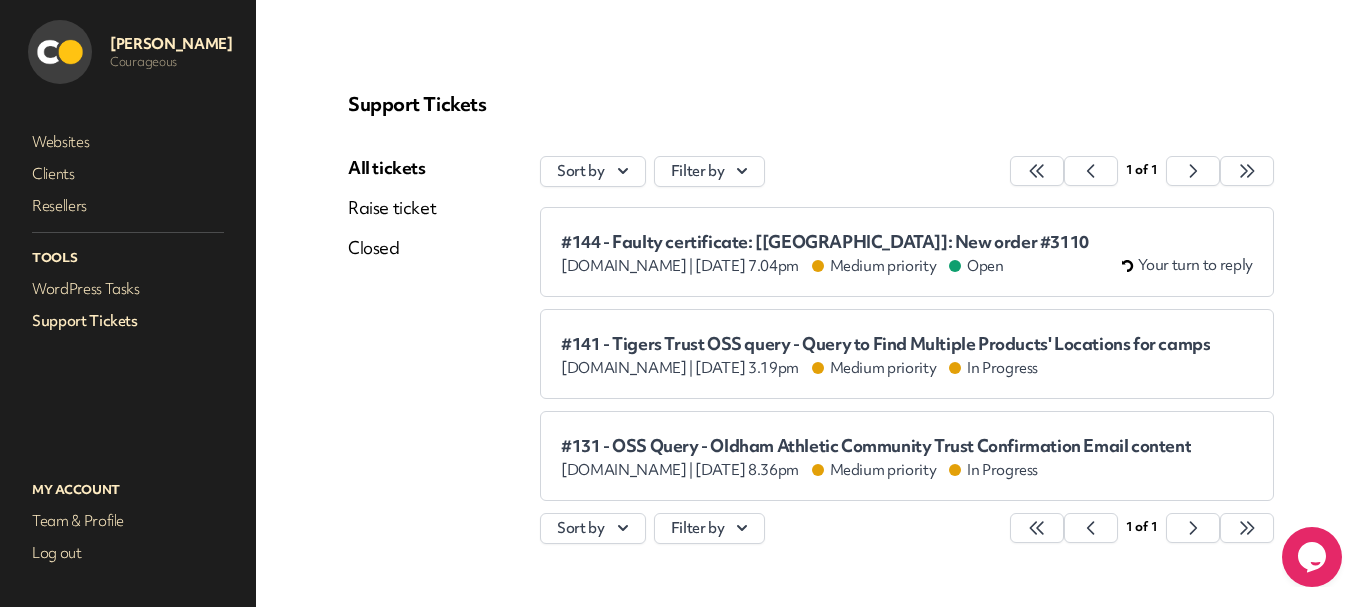 click on "#144 - Faulty certificate: [[GEOGRAPHIC_DATA]]: New order #3110" at bounding box center [825, 242] 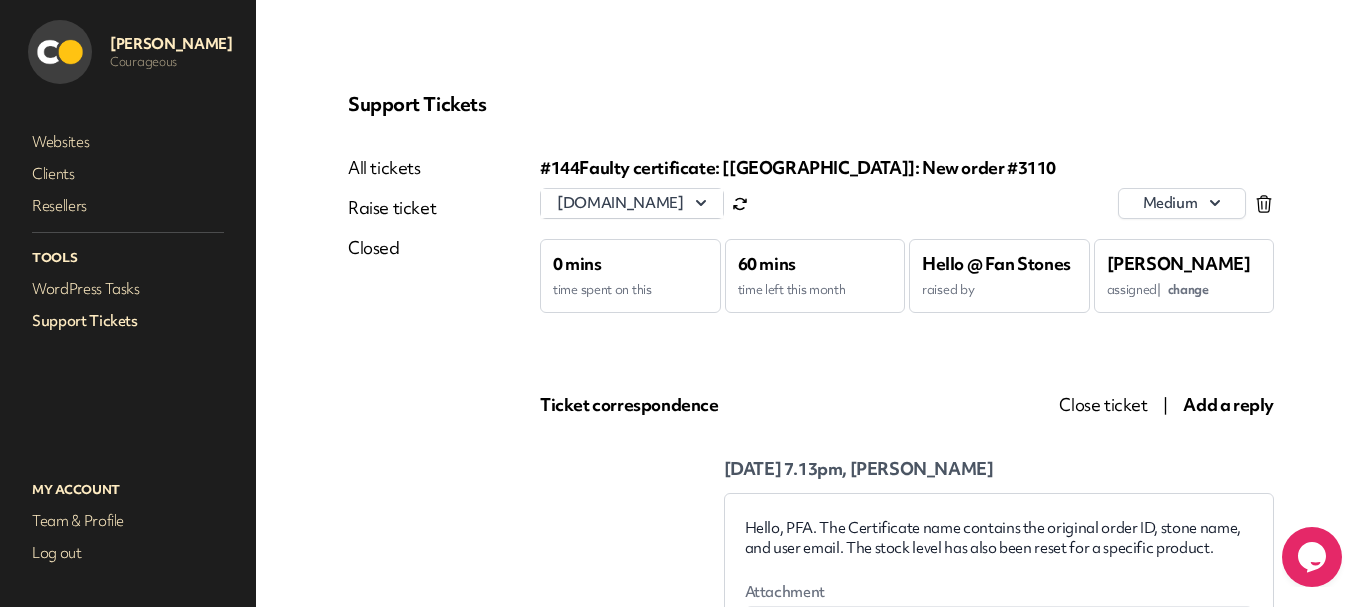 scroll, scrollTop: 0, scrollLeft: 0, axis: both 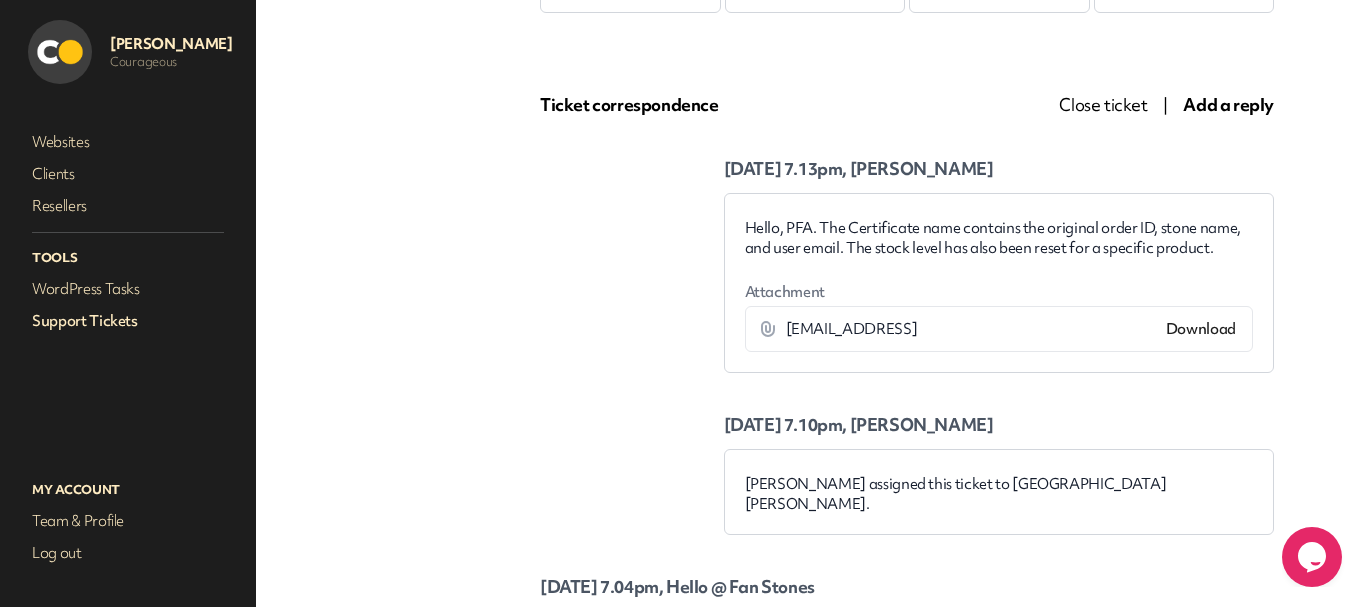 click on "Support Tickets" at bounding box center [128, 321] 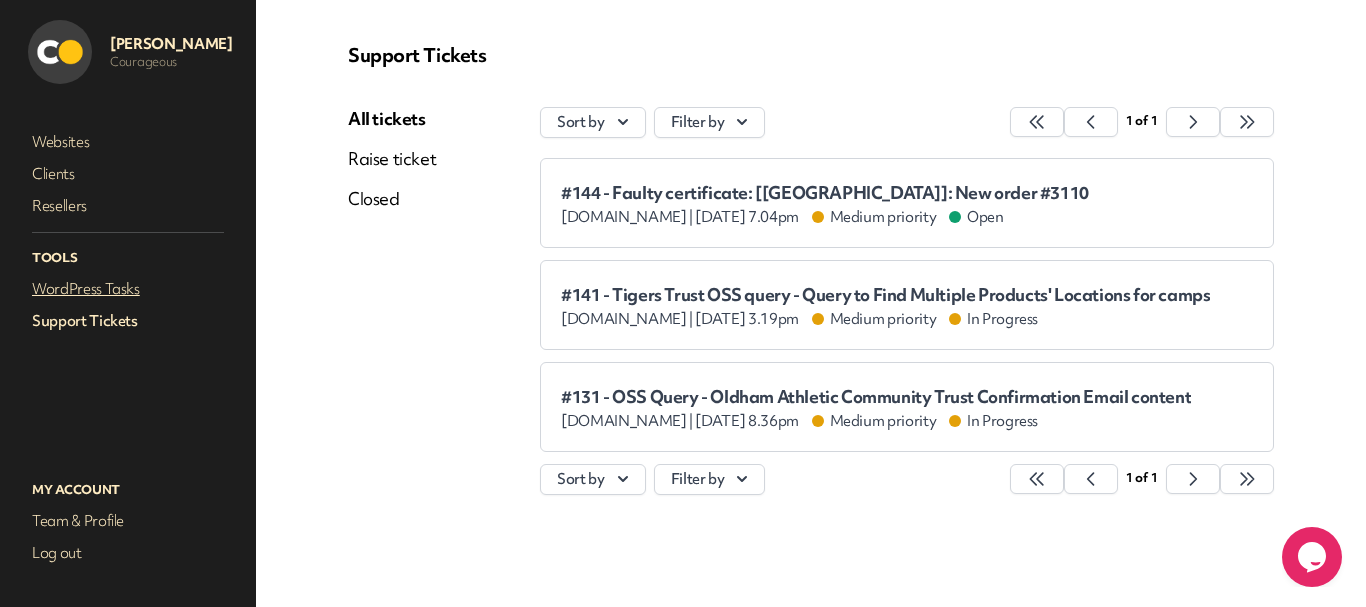 click on "WordPress Tasks" at bounding box center (128, 289) 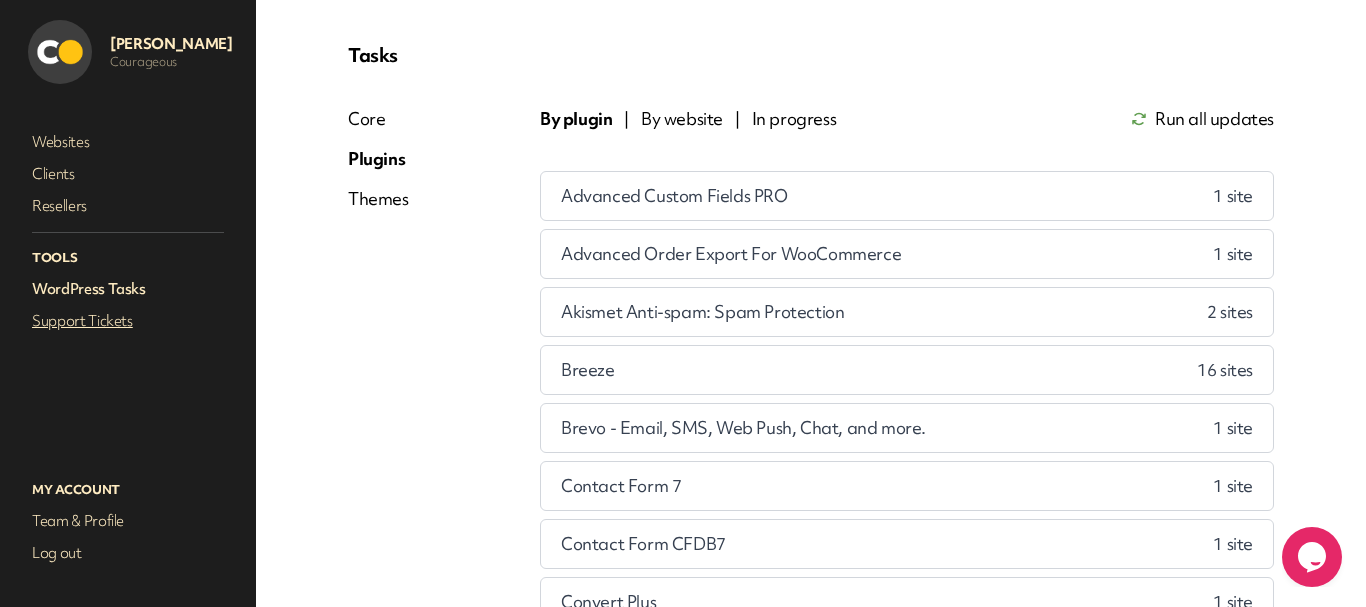 click on "Support Tickets" at bounding box center (128, 321) 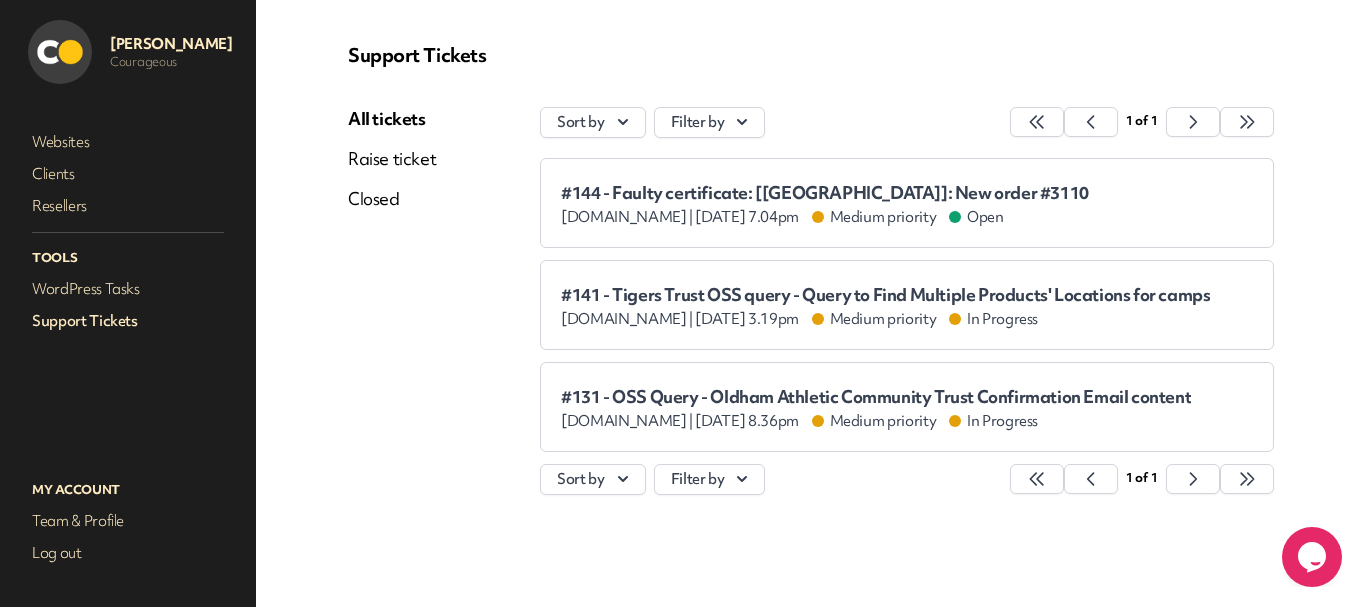 click on "#144 - Faulty certificate: [[GEOGRAPHIC_DATA]]: New order #3110" at bounding box center [825, 193] 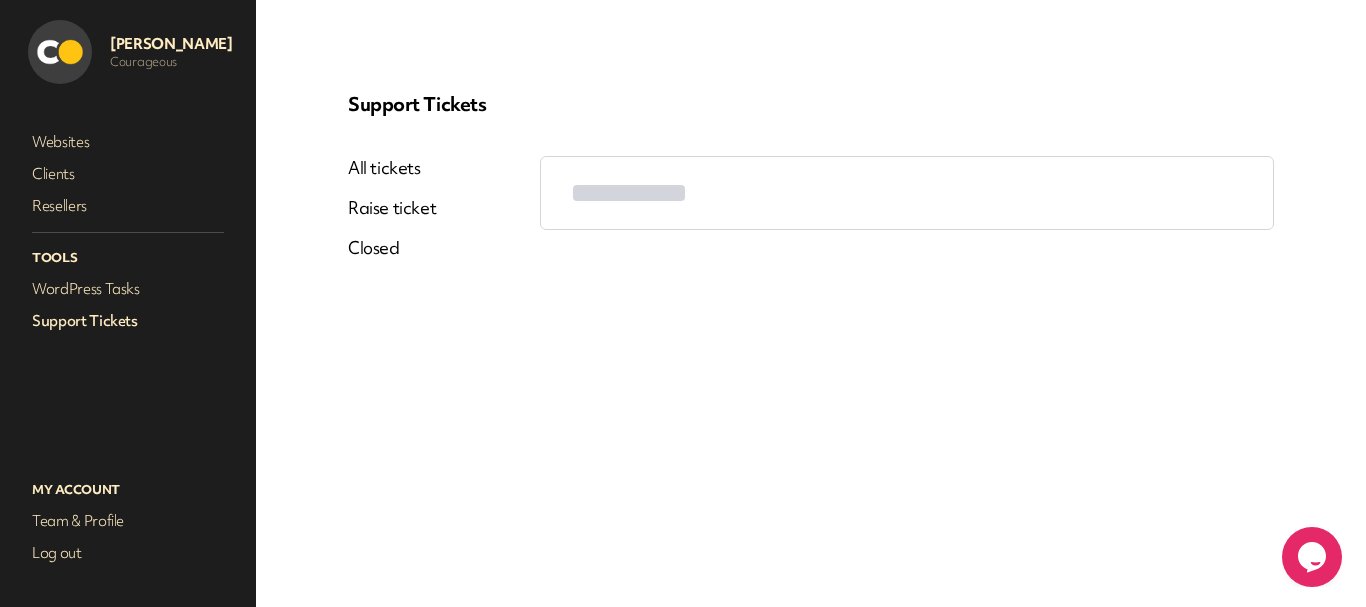 scroll, scrollTop: 0, scrollLeft: 0, axis: both 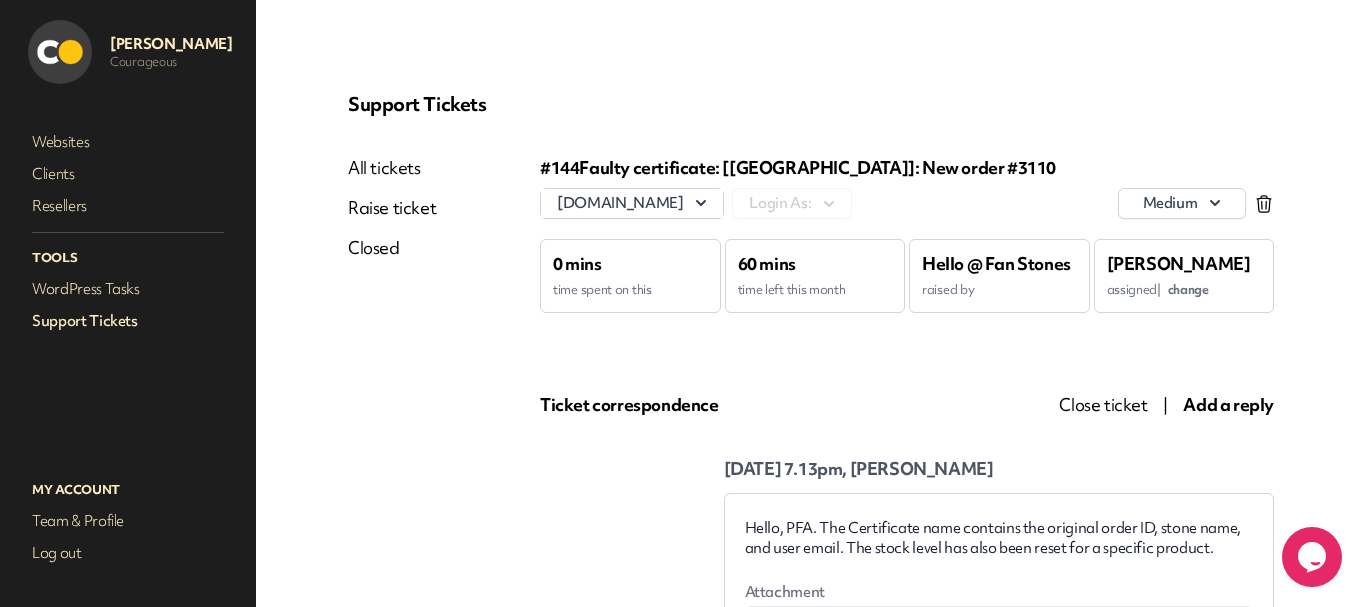 click on "Close ticket" at bounding box center [1103, 404] 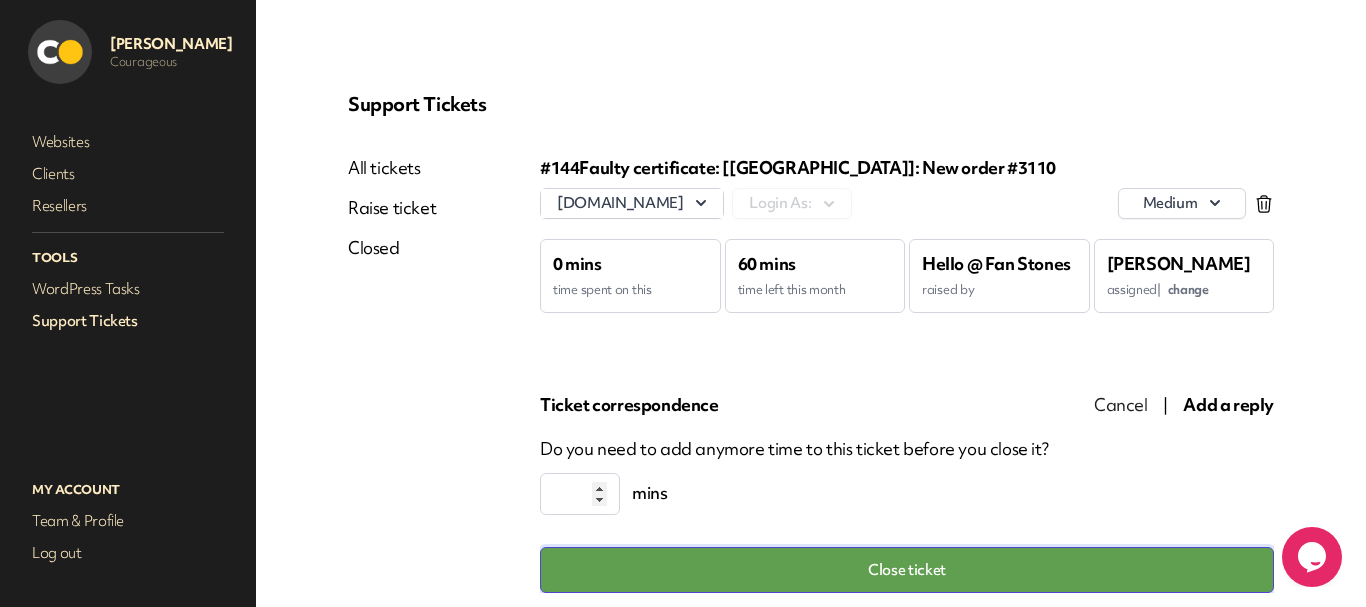 click on "Close ticket" at bounding box center (907, 570) 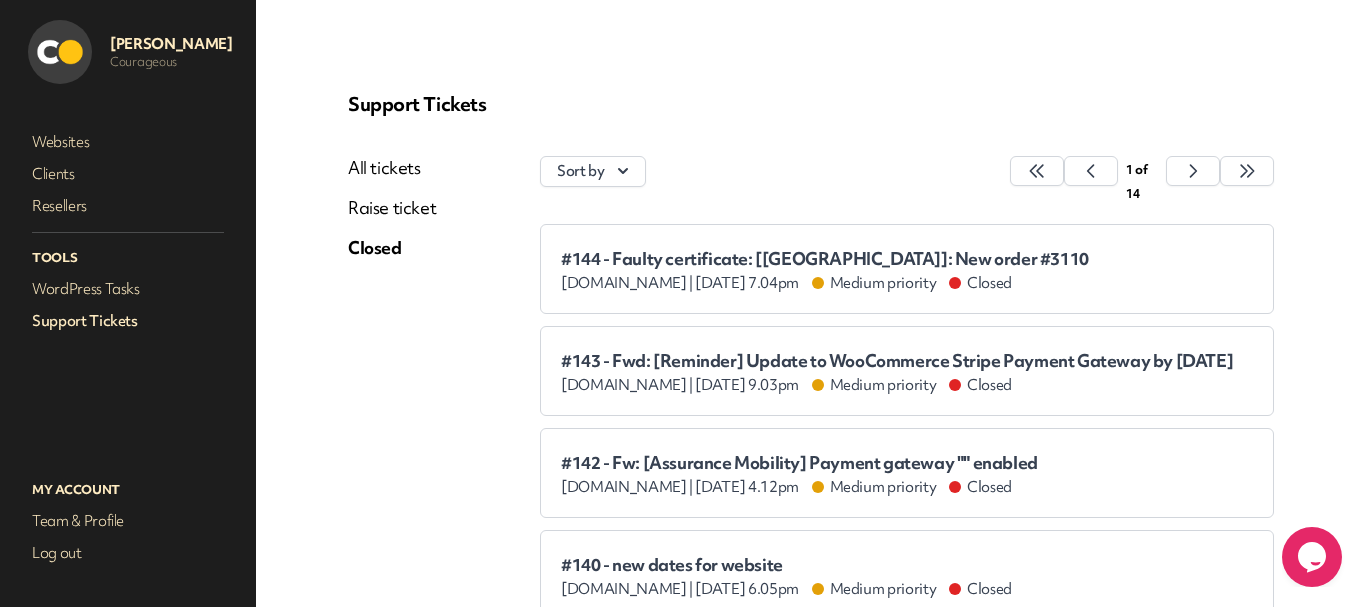 click on "All tickets" at bounding box center [392, 168] 